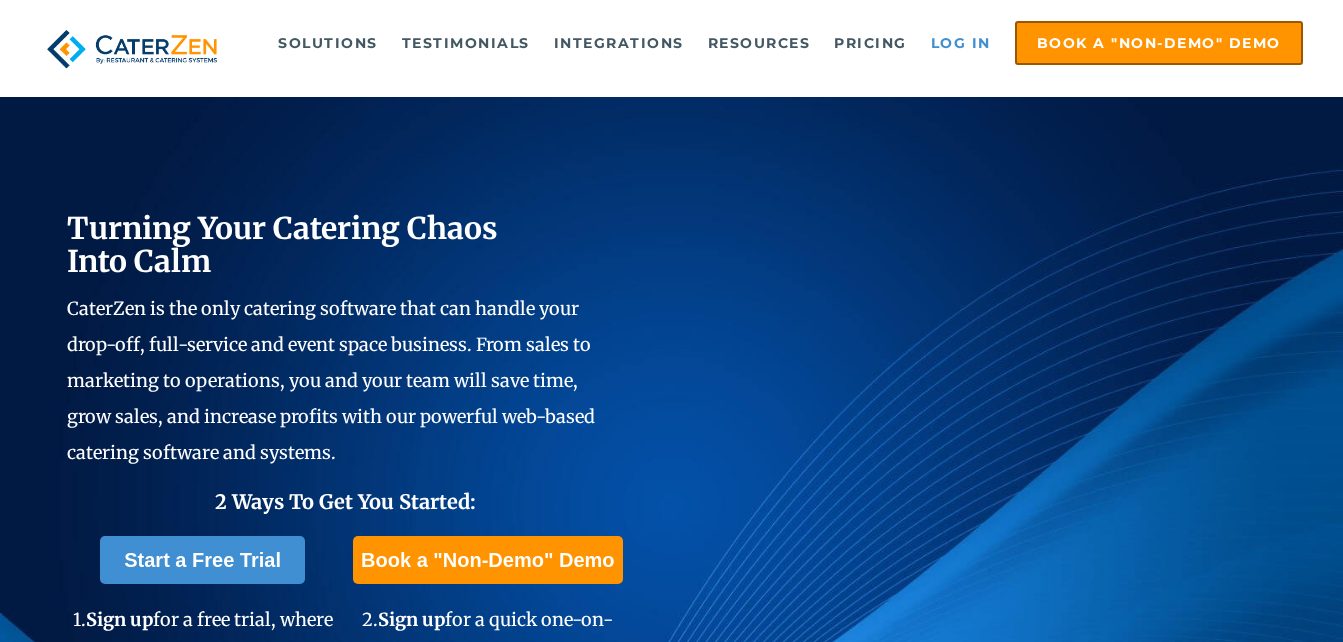 scroll, scrollTop: 0, scrollLeft: 0, axis: both 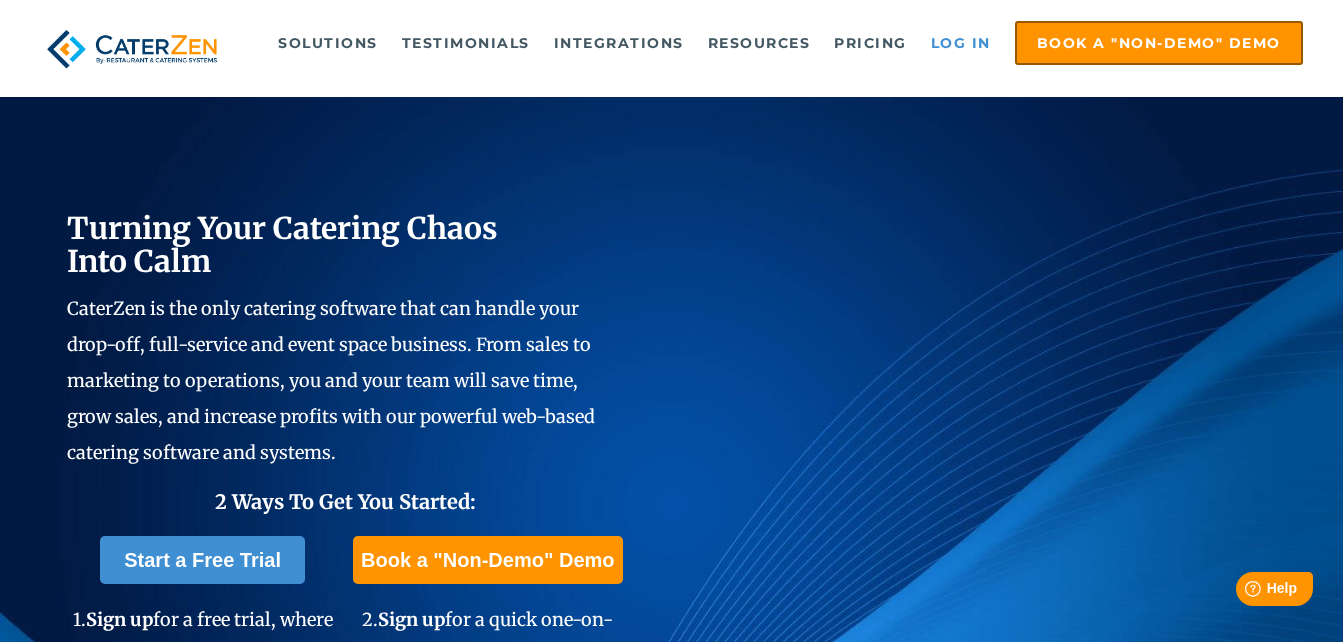 click on "Log in" at bounding box center [961, 43] 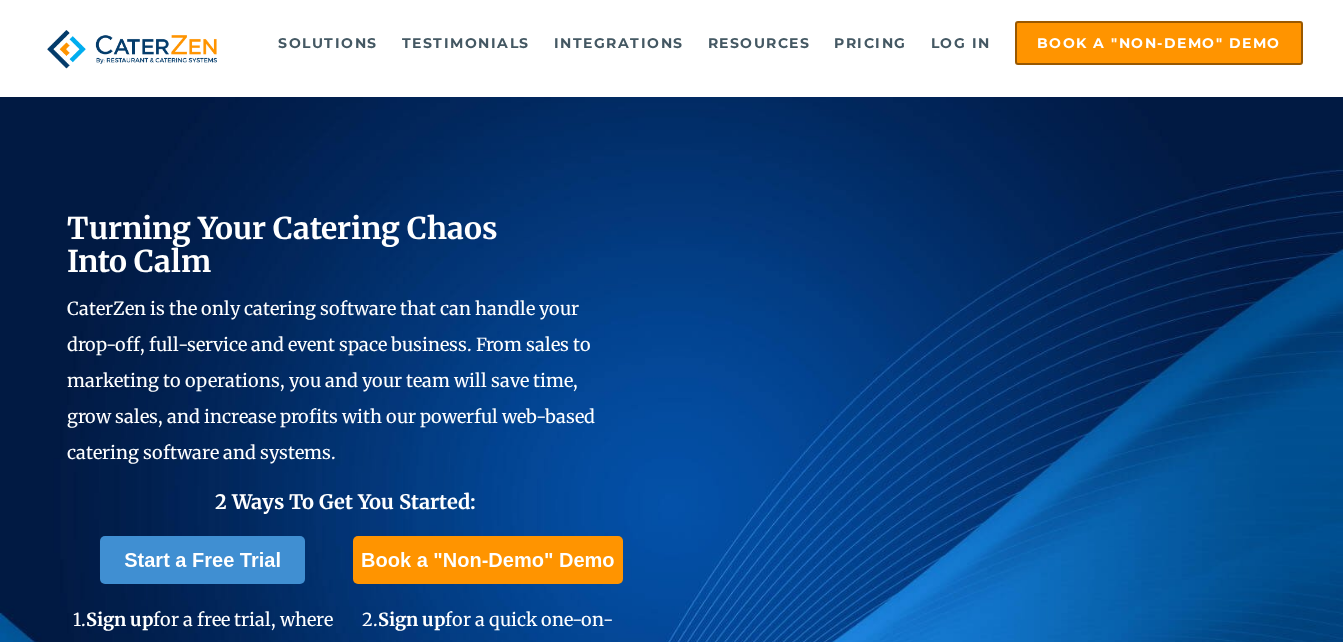 scroll, scrollTop: 0, scrollLeft: 0, axis: both 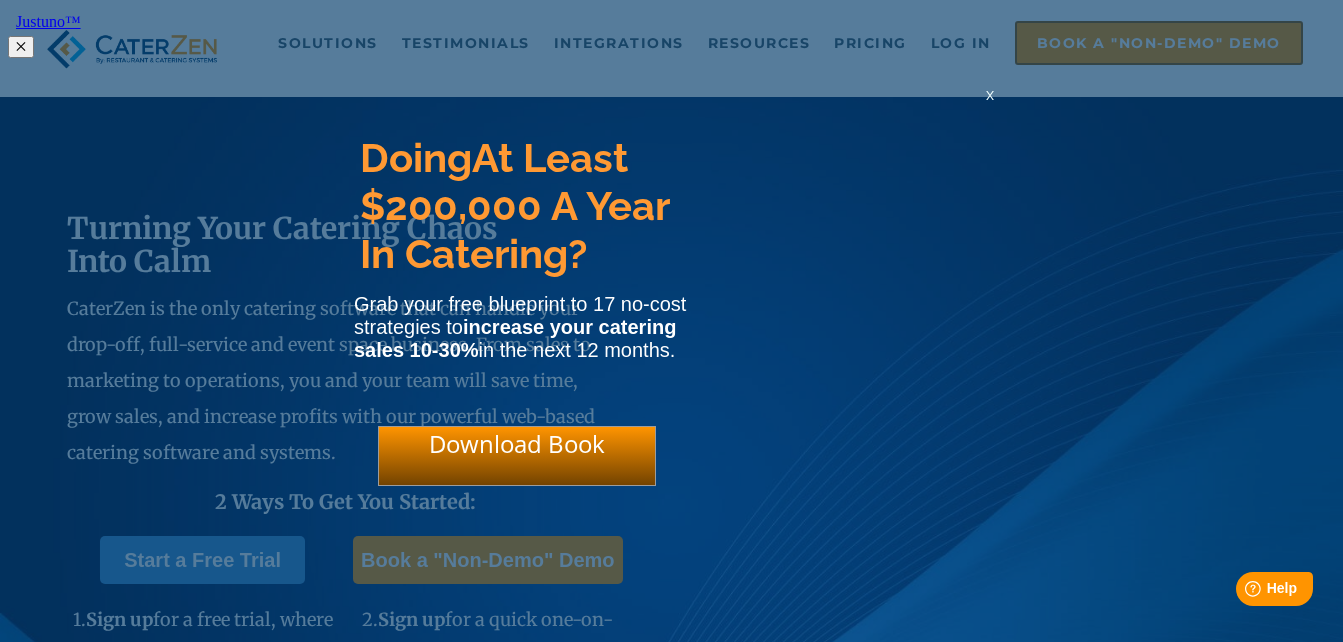 click on "x" at bounding box center [990, 94] 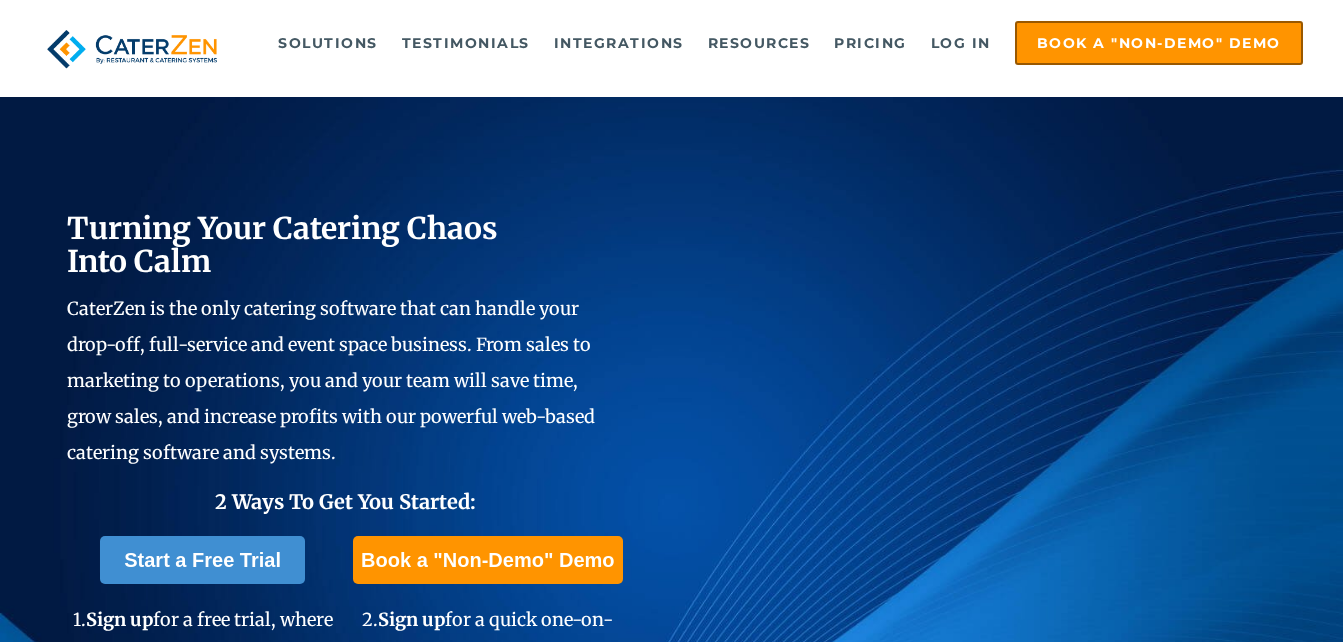 scroll, scrollTop: 0, scrollLeft: 0, axis: both 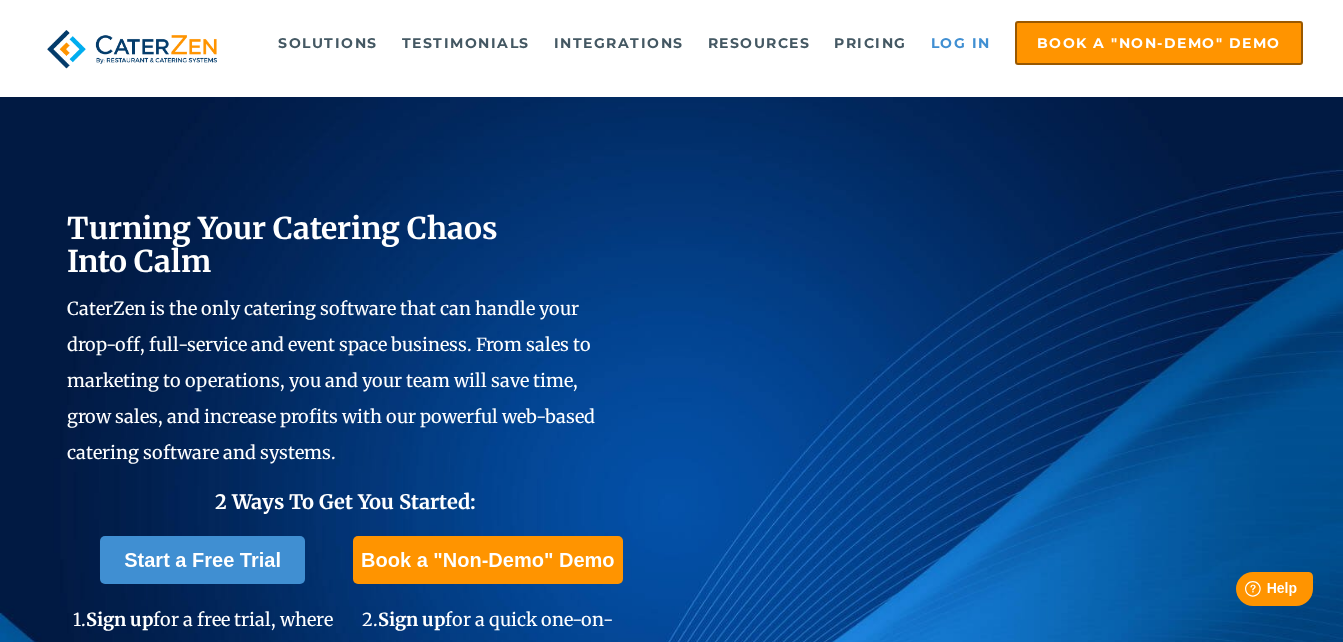 click on "Log in" at bounding box center (961, 43) 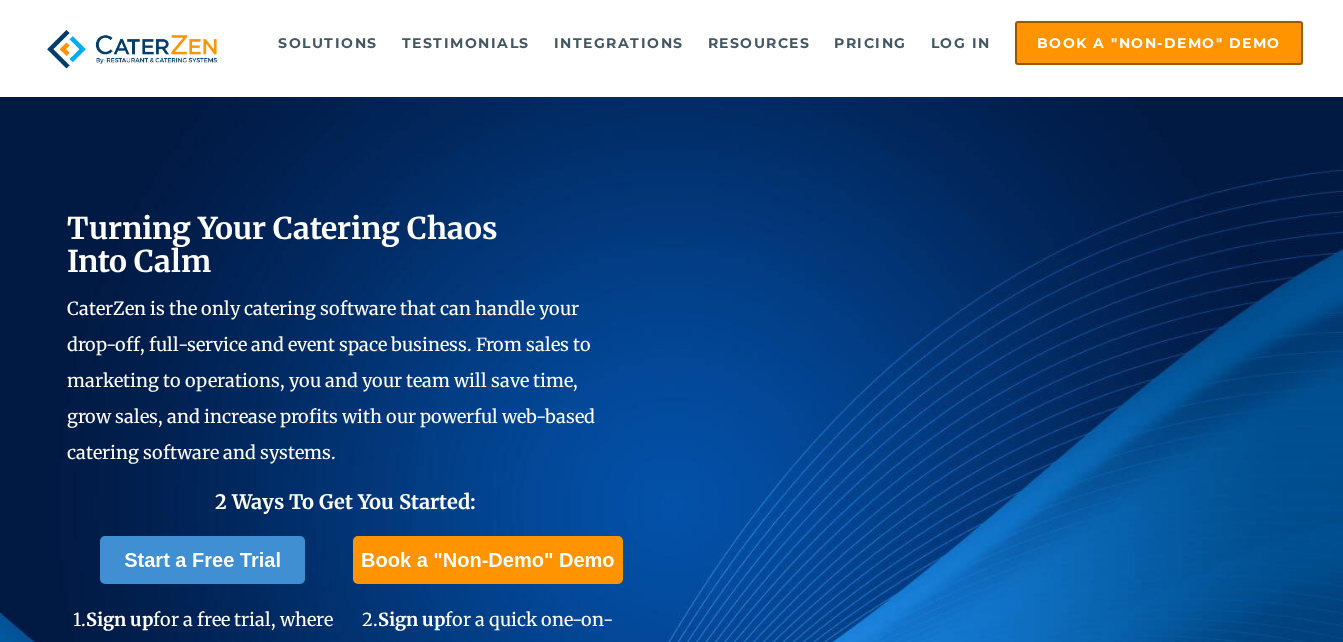 scroll, scrollTop: 0, scrollLeft: 0, axis: both 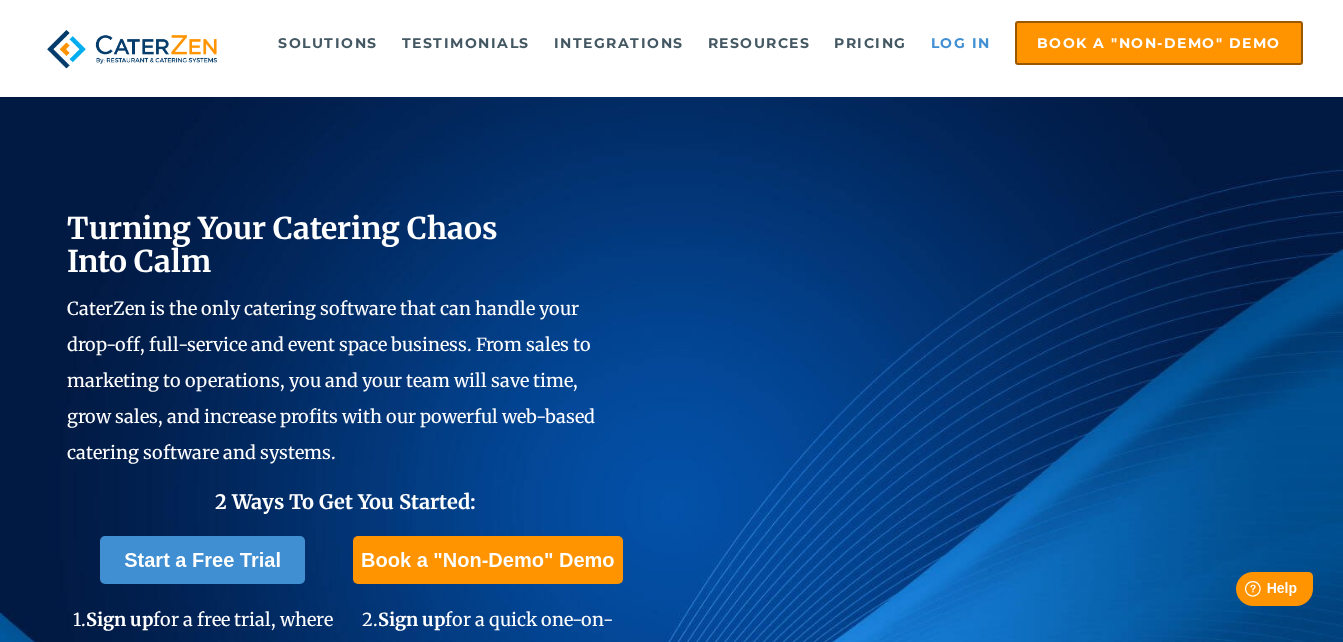 click on "Log in" at bounding box center (961, 43) 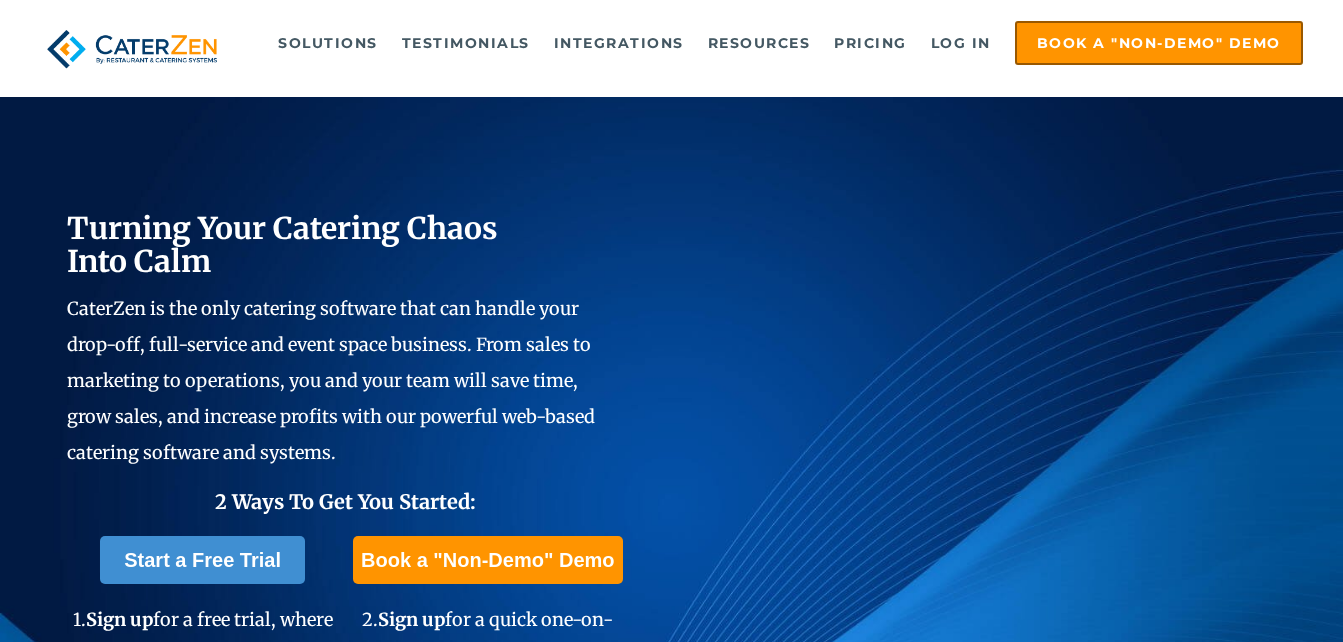 scroll, scrollTop: 0, scrollLeft: 0, axis: both 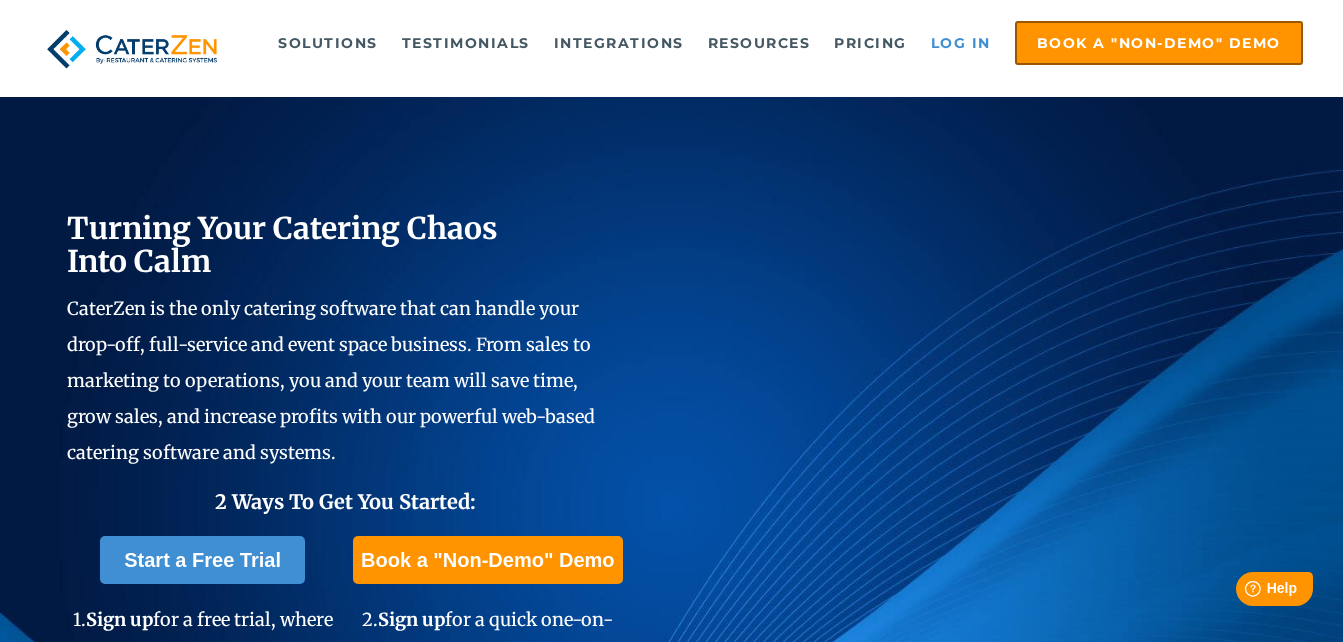 click on "Log in" at bounding box center [961, 43] 